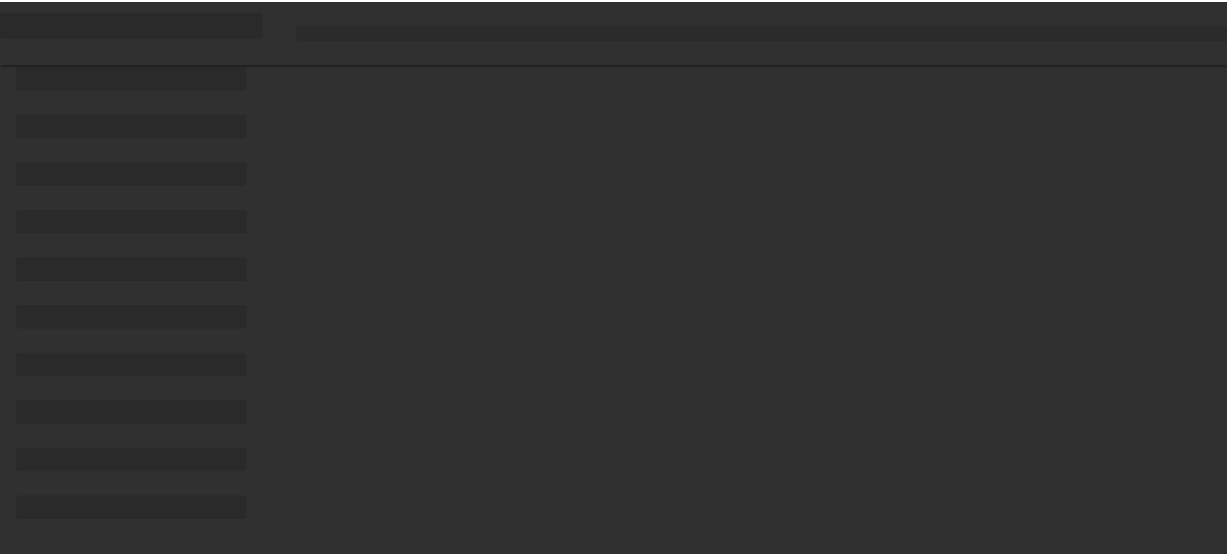 scroll, scrollTop: 0, scrollLeft: 0, axis: both 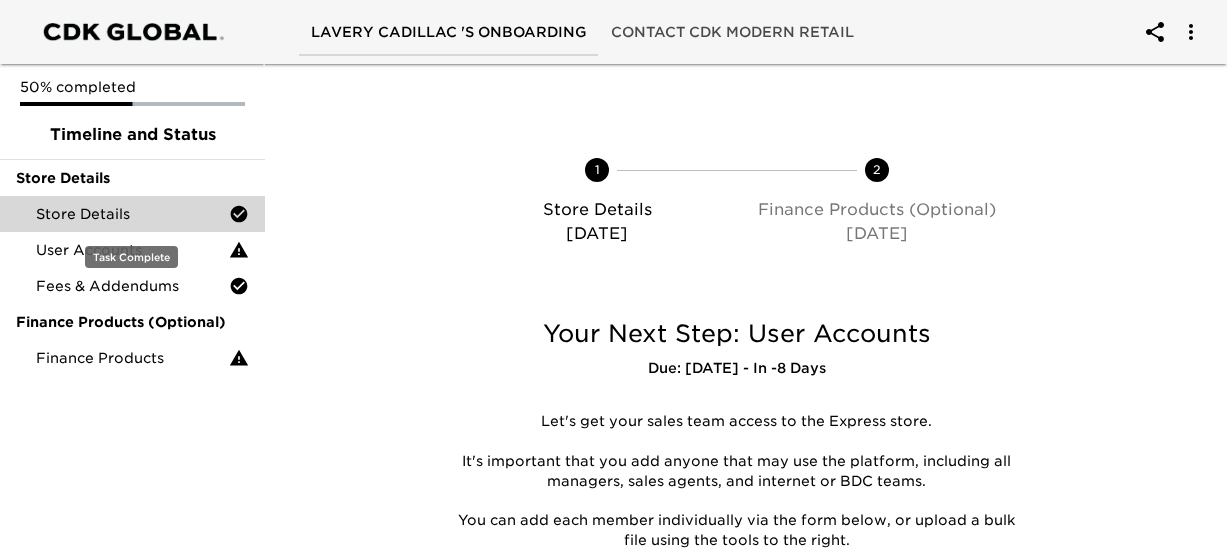 click on "Store Details" at bounding box center (132, 214) 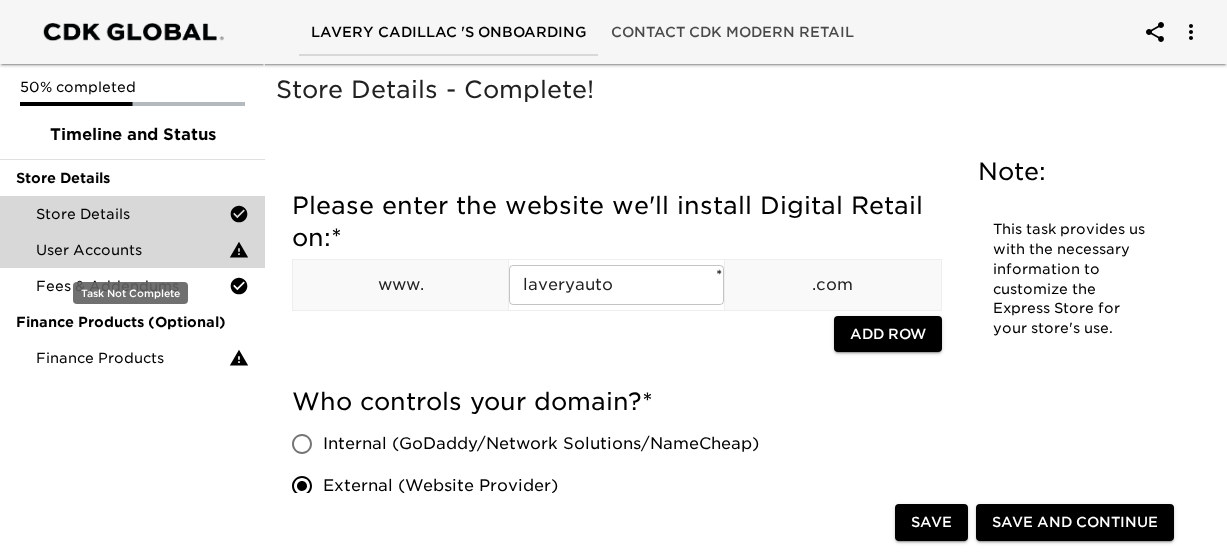 click on "User Accounts" at bounding box center (132, 250) 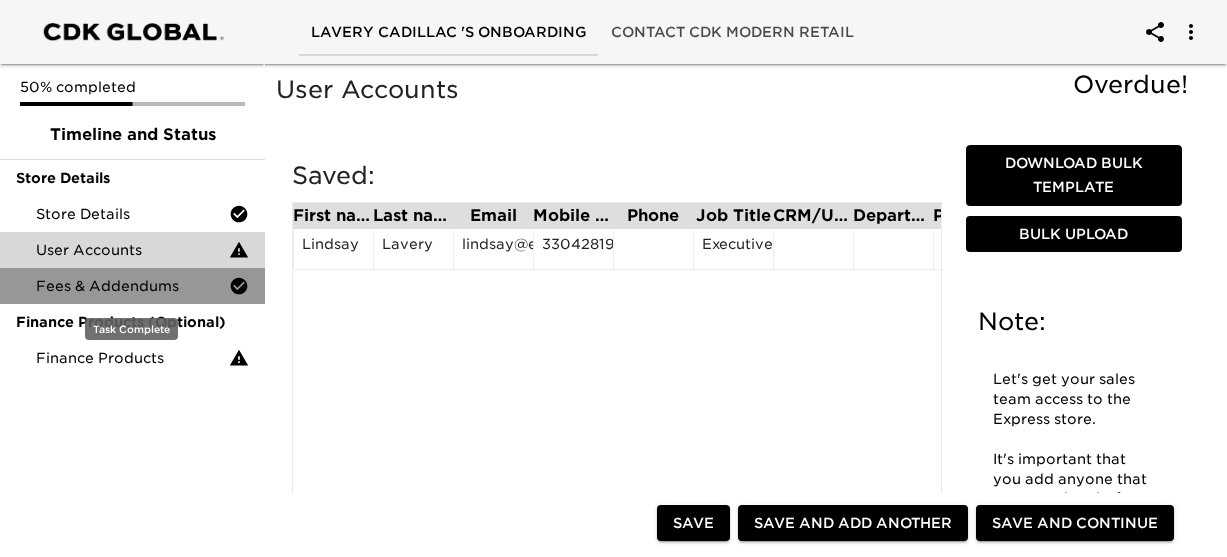 click on "Fees & Addendums" at bounding box center [132, 286] 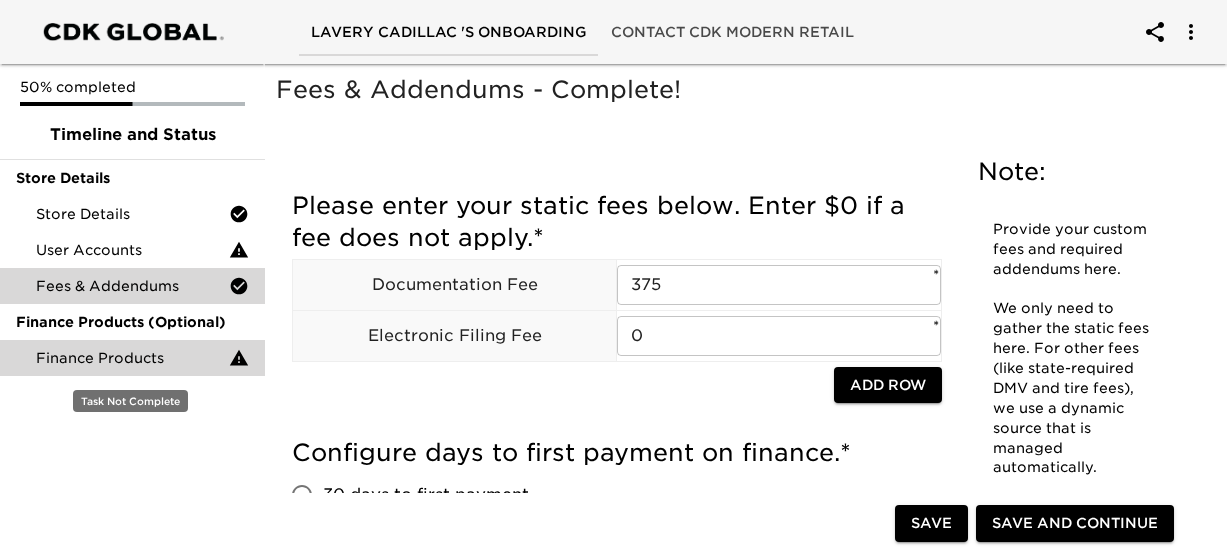 click on "Finance Products" at bounding box center [132, 358] 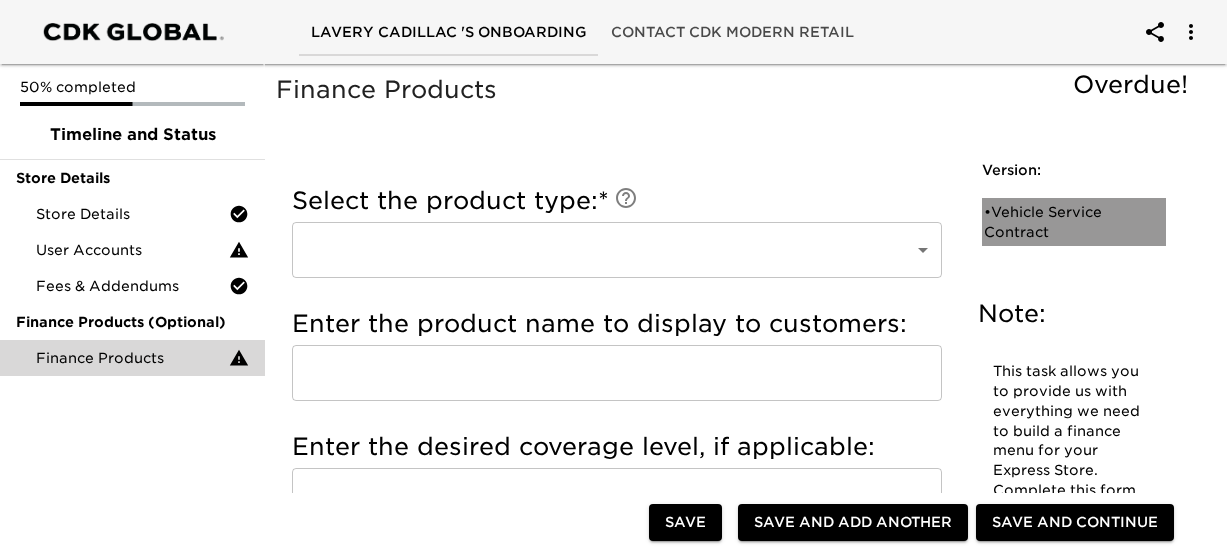 click on "•  Vehicle Service Contract" at bounding box center [1060, 222] 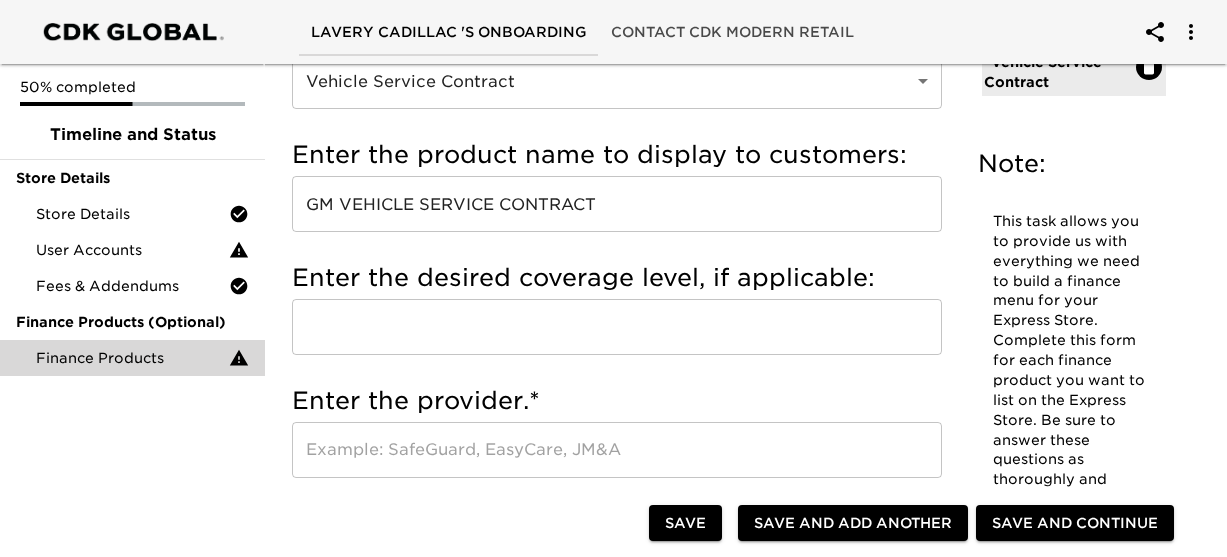 scroll, scrollTop: 0, scrollLeft: 0, axis: both 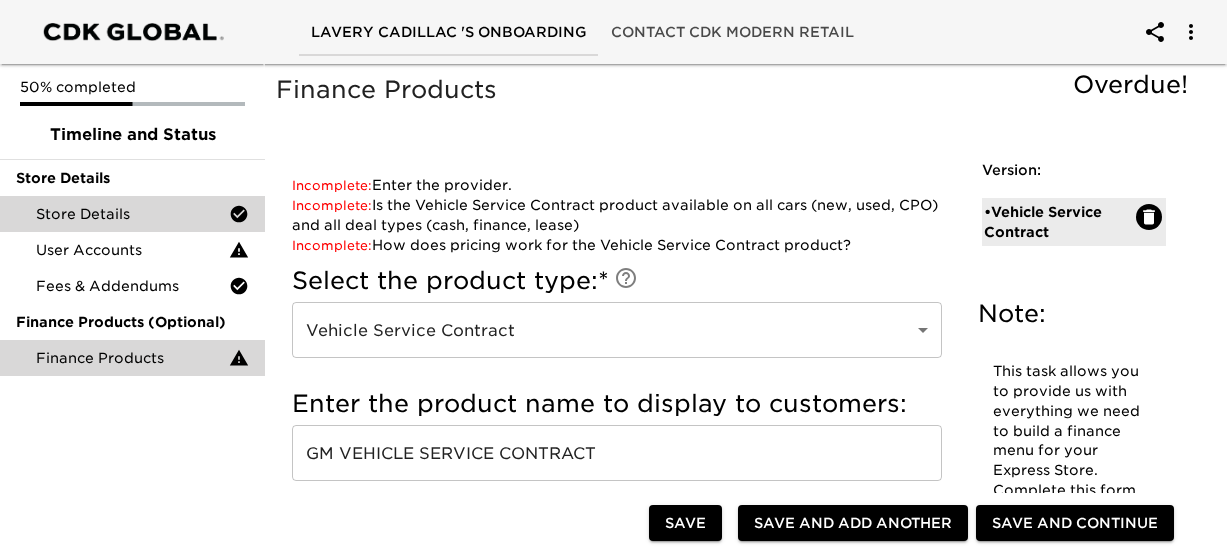 click on "Store Details" at bounding box center [132, 214] 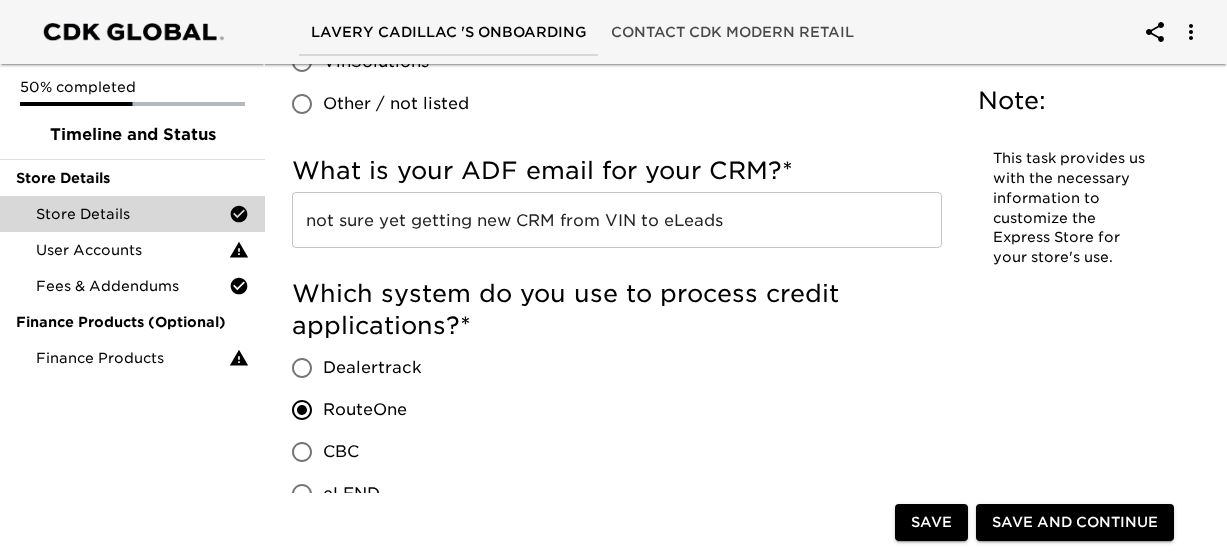 scroll, scrollTop: 1228, scrollLeft: 0, axis: vertical 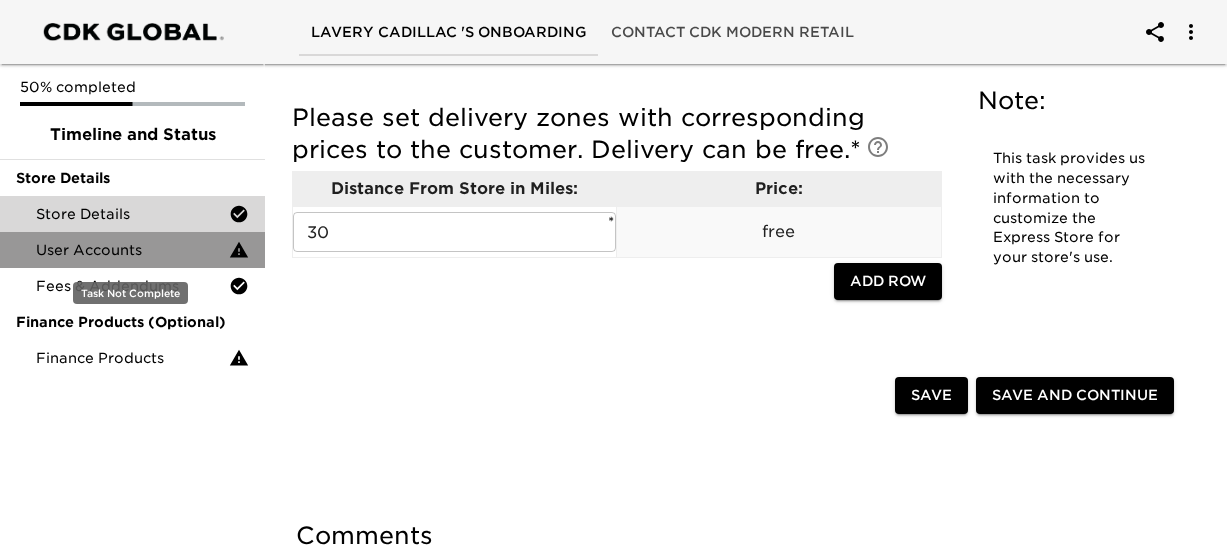 click on "User Accounts" at bounding box center (132, 250) 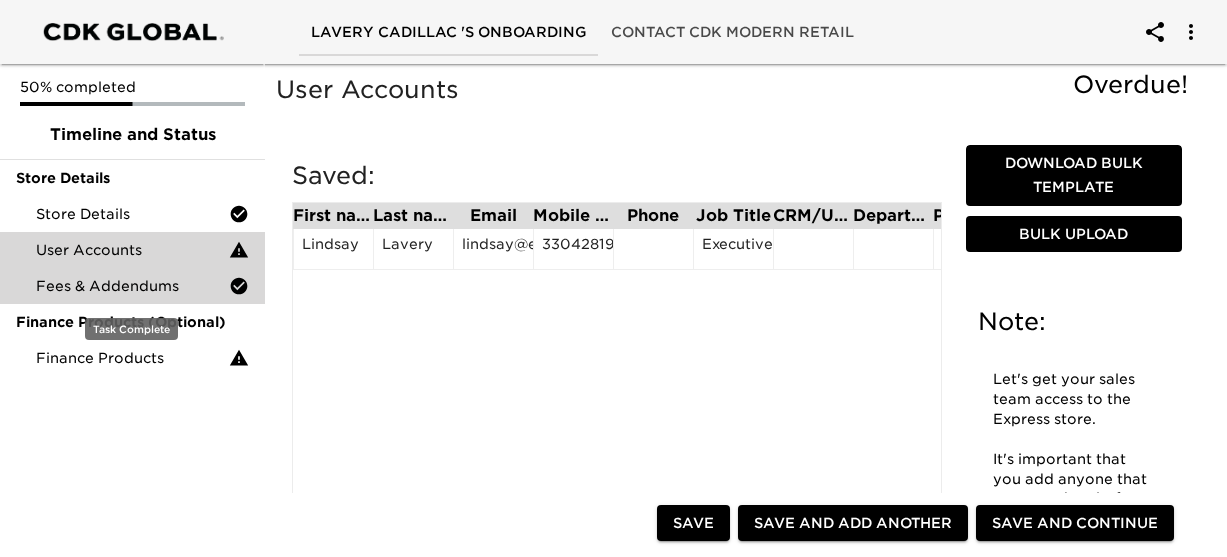 click on "Fees & Addendums" at bounding box center (132, 286) 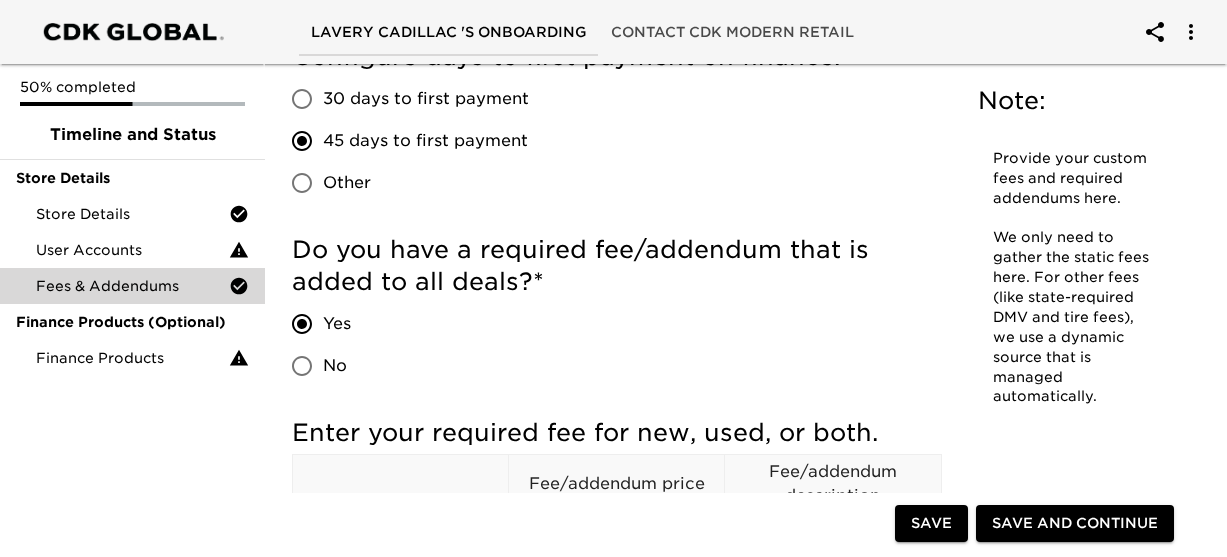 scroll, scrollTop: 410, scrollLeft: 0, axis: vertical 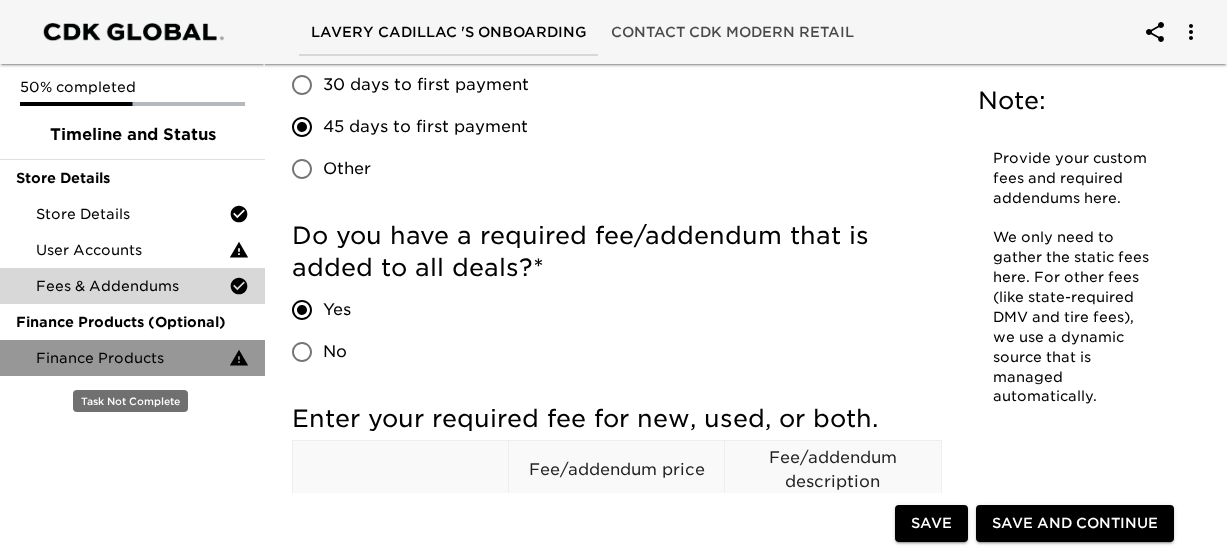 click on "Finance Products" at bounding box center (132, 358) 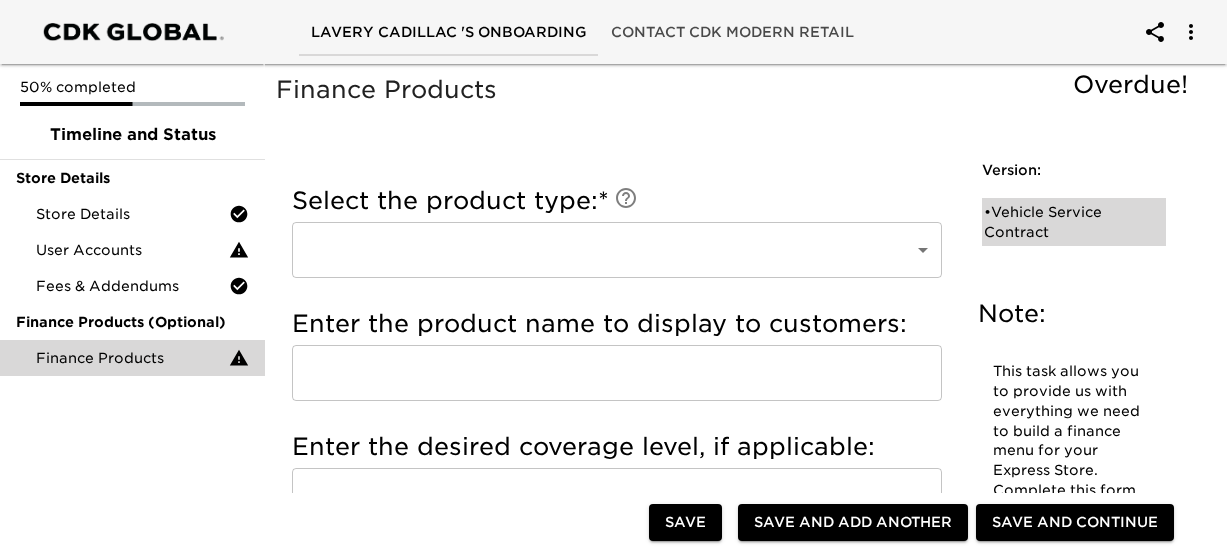 click on "•  Vehicle Service Contract" at bounding box center [1060, 222] 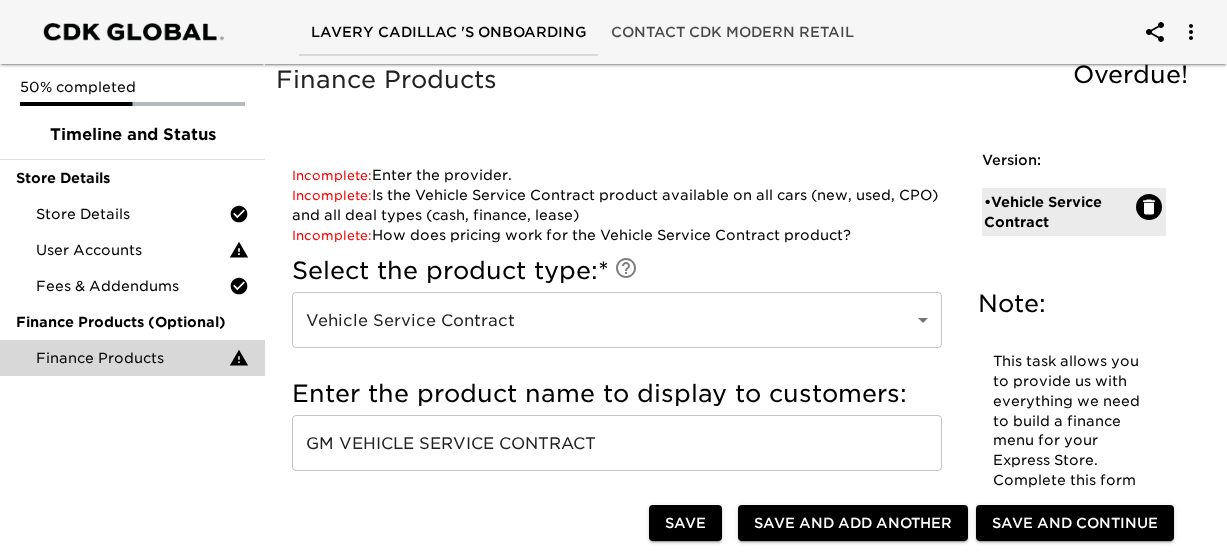 scroll, scrollTop: 0, scrollLeft: 0, axis: both 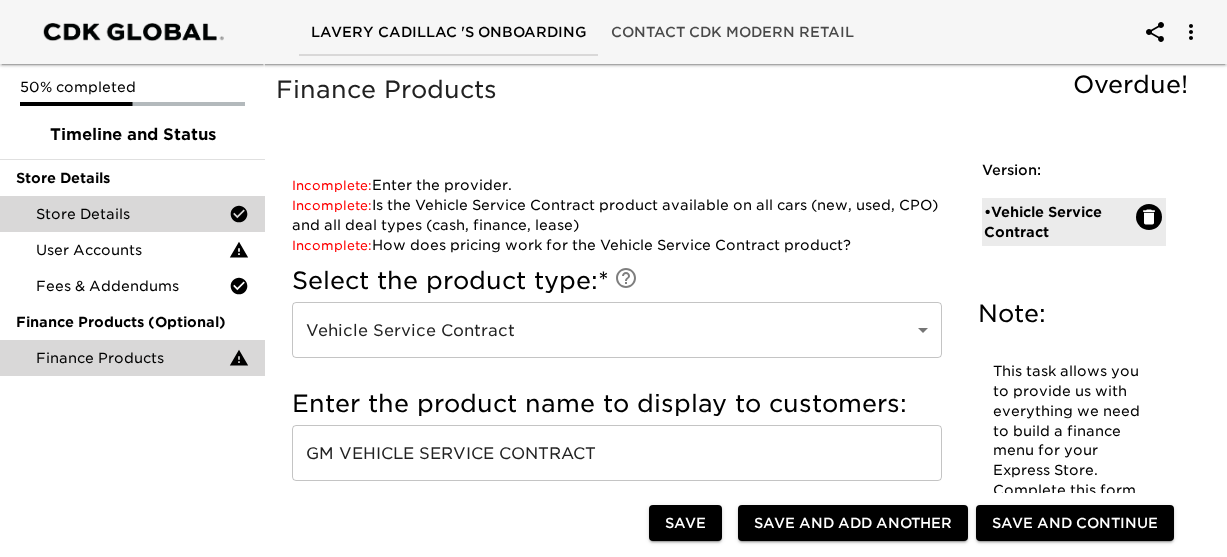 click on "Store Details" at bounding box center (132, 214) 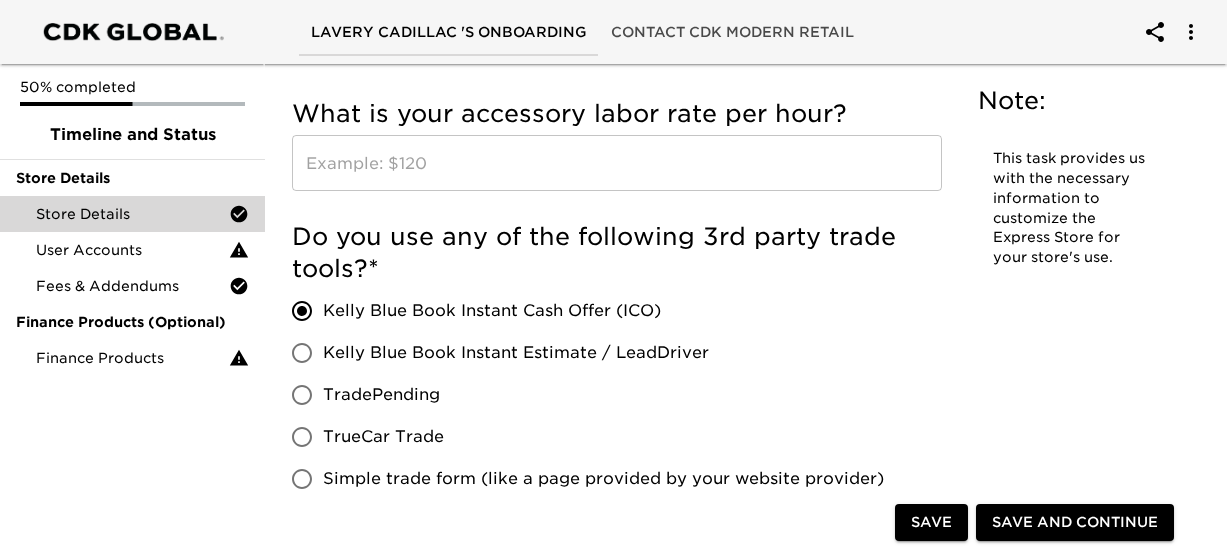 scroll, scrollTop: 2140, scrollLeft: 0, axis: vertical 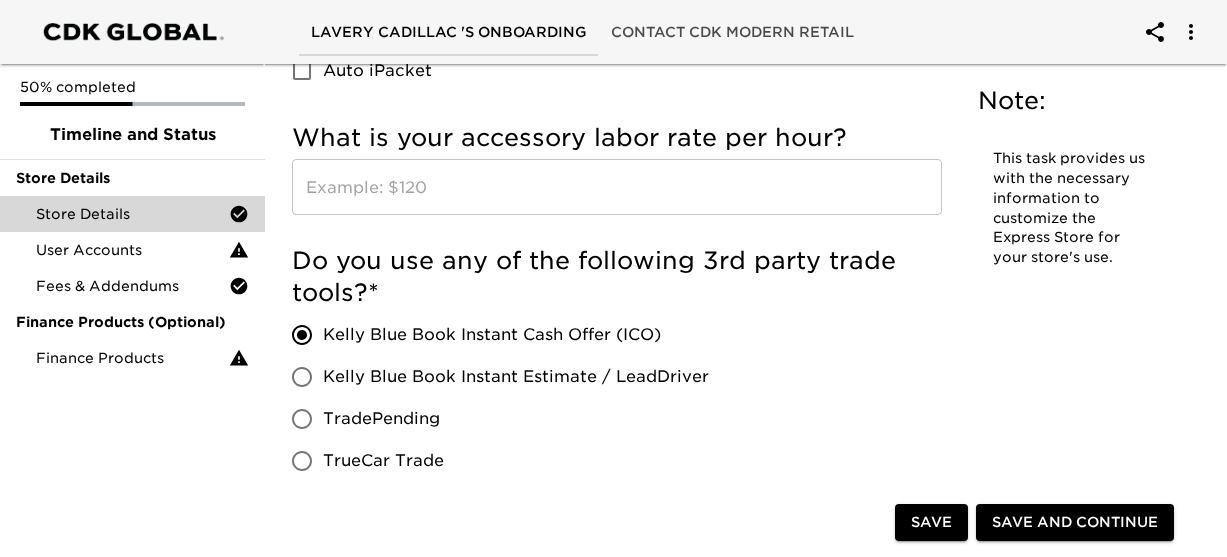 click at bounding box center [617, 187] 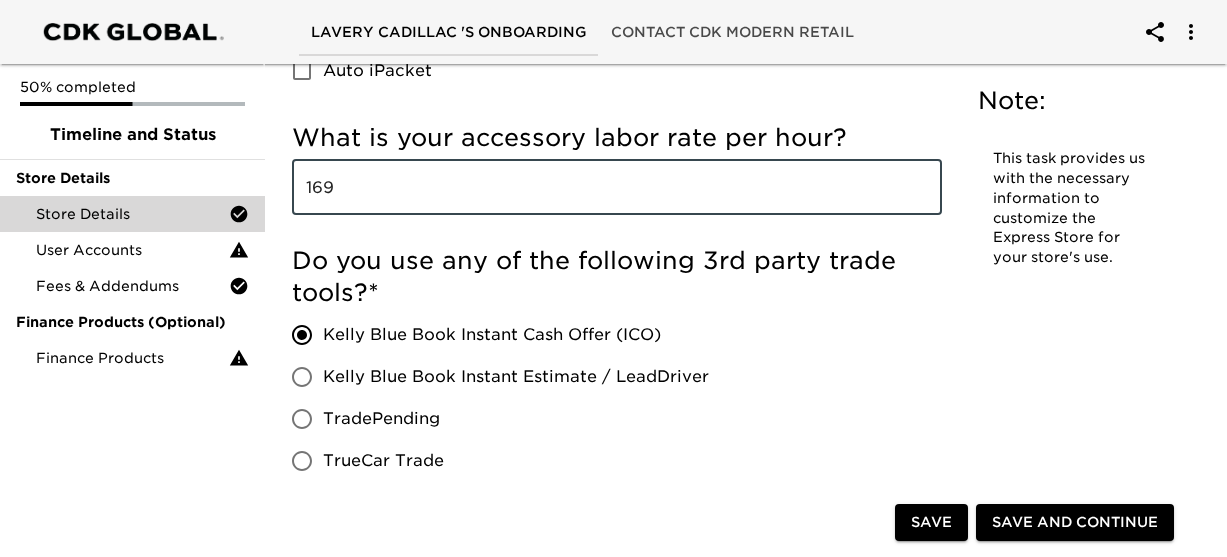 type on "169" 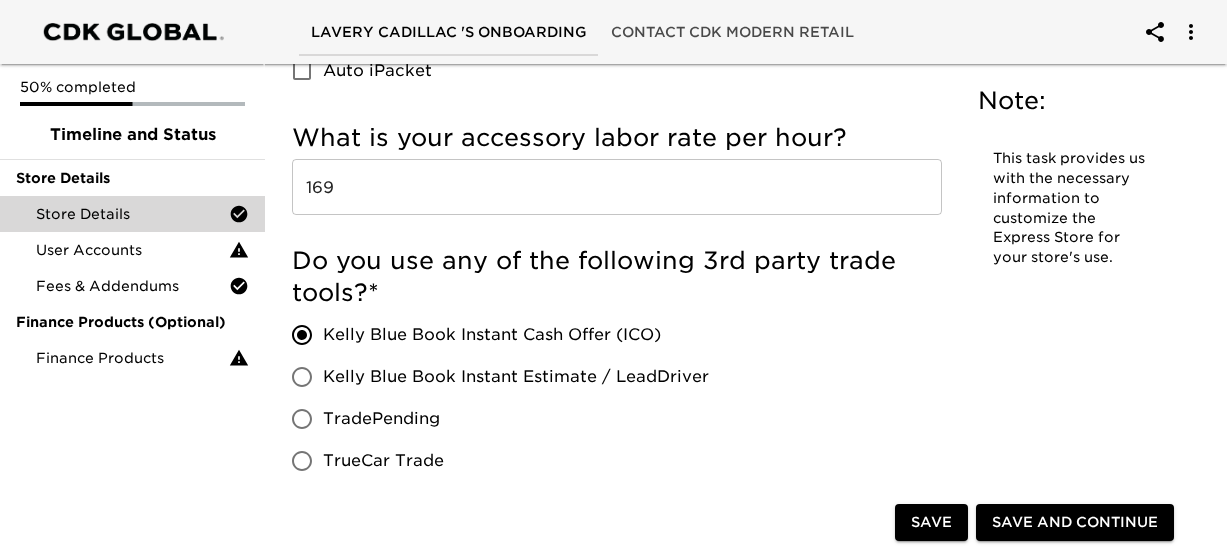 click on "169" at bounding box center [617, 187] 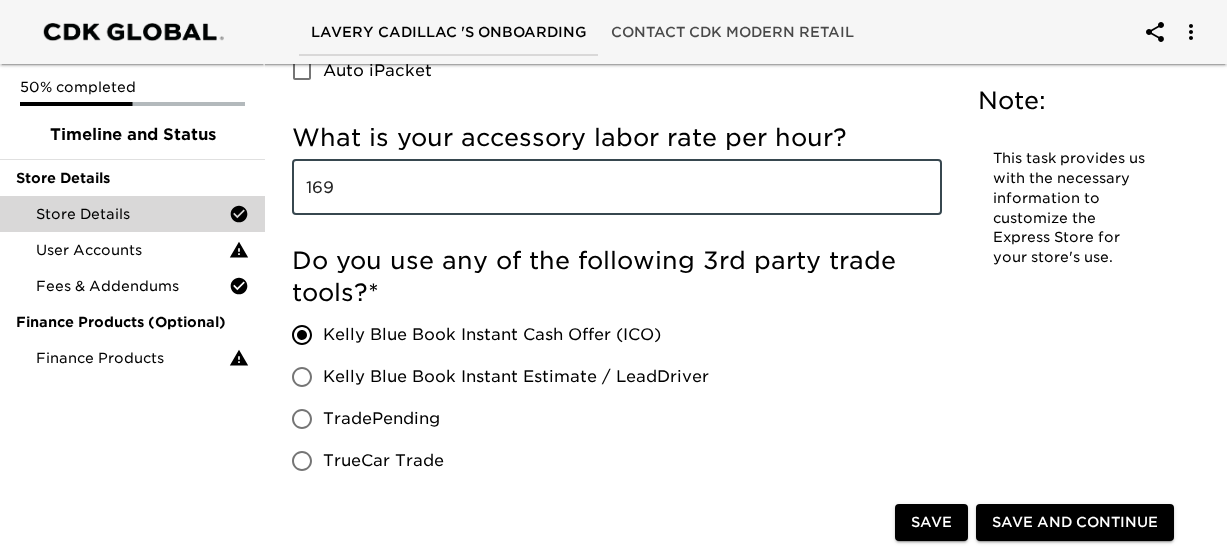 click on "169" at bounding box center (617, 187) 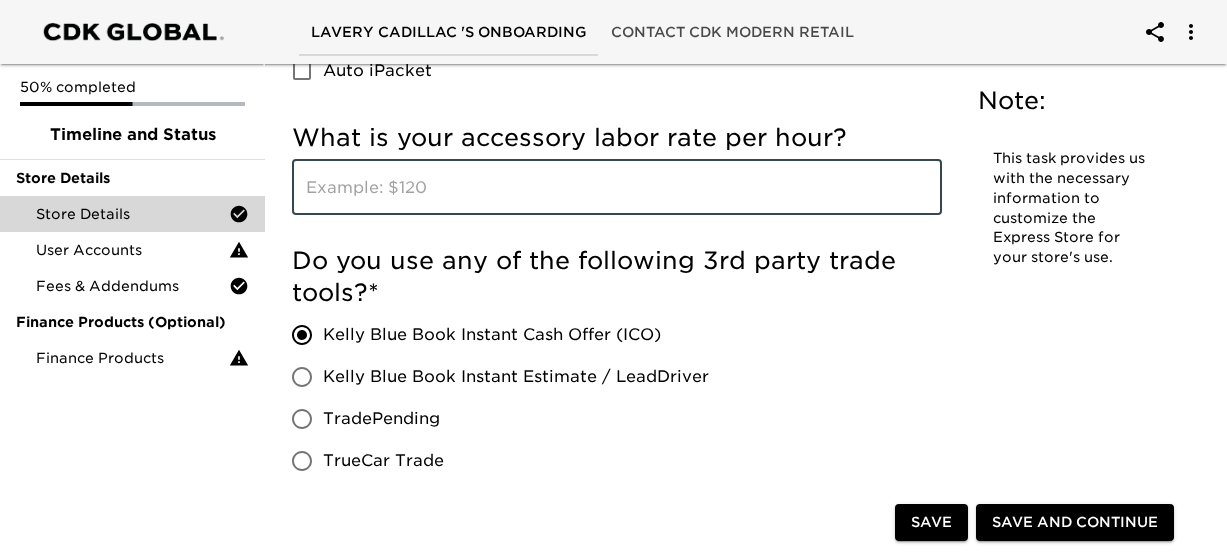 type 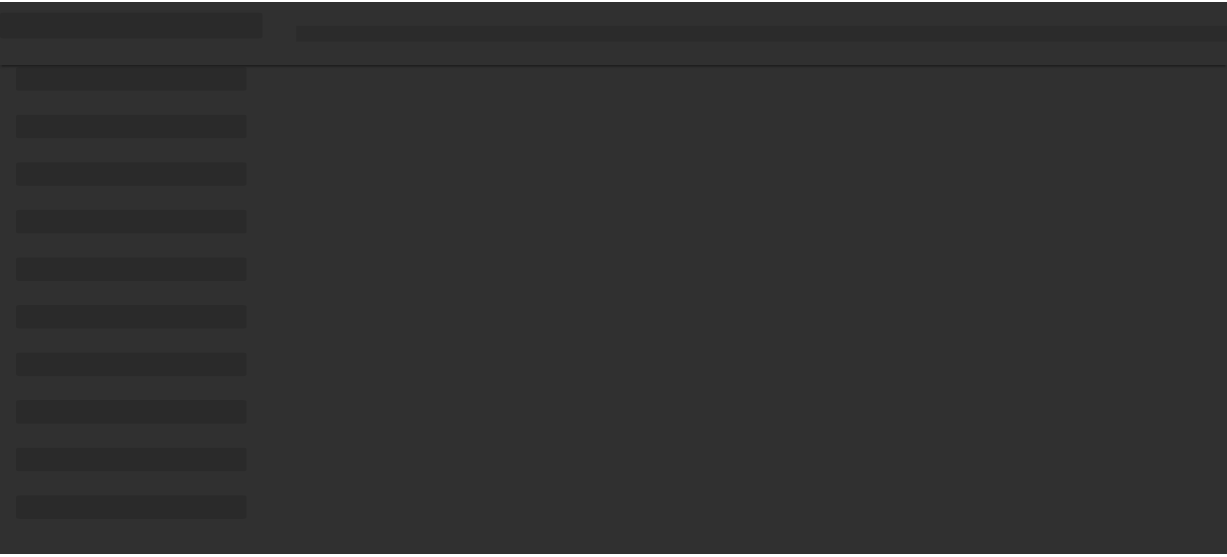 scroll, scrollTop: 0, scrollLeft: 0, axis: both 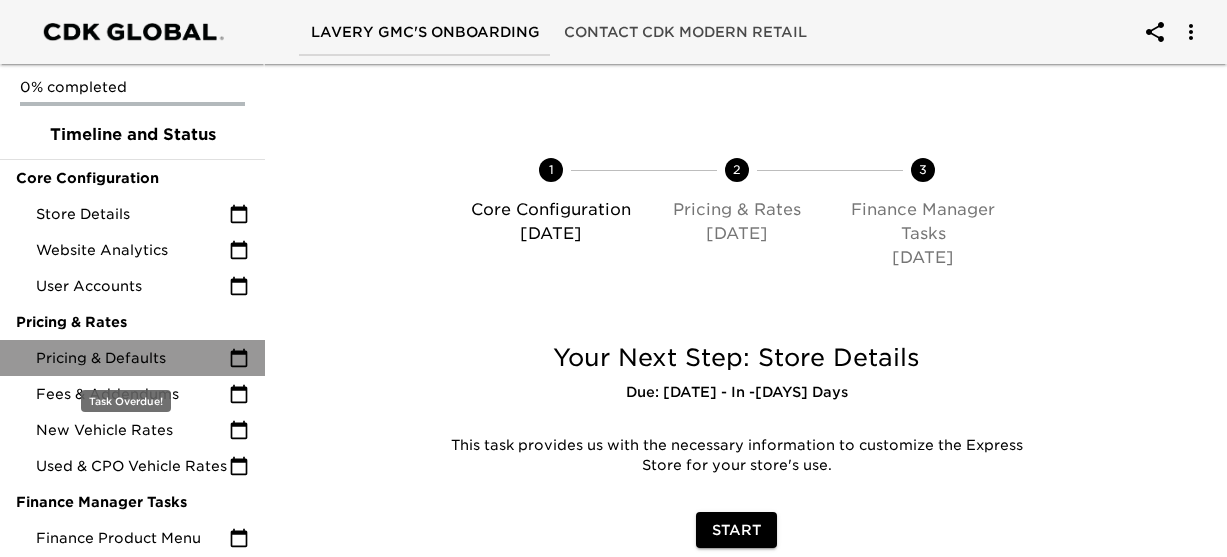 click on "Pricing & Defaults" at bounding box center [132, 358] 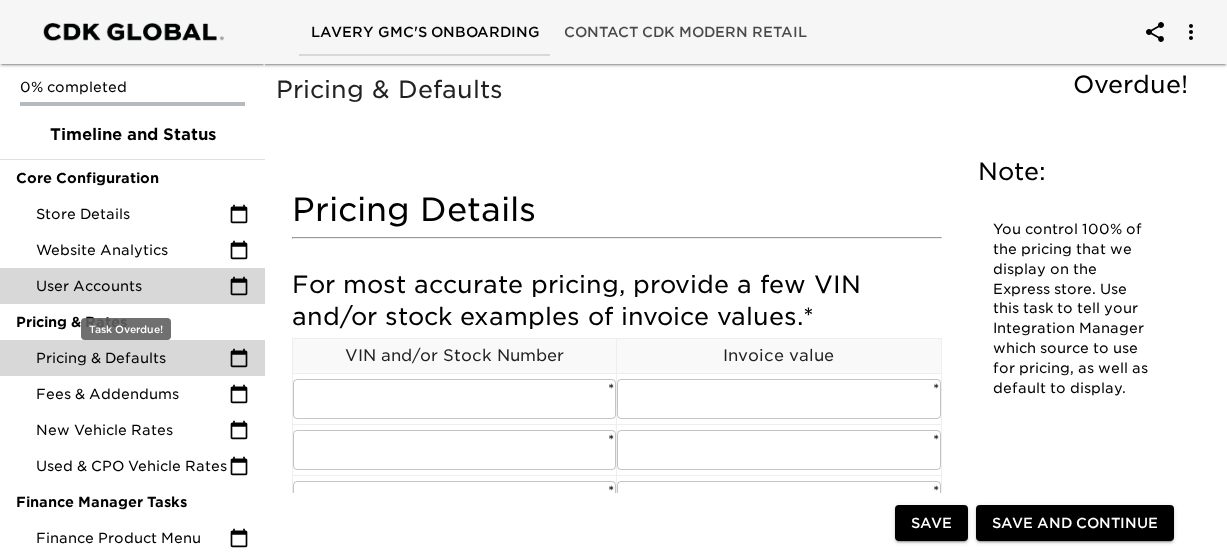 scroll, scrollTop: 27, scrollLeft: 0, axis: vertical 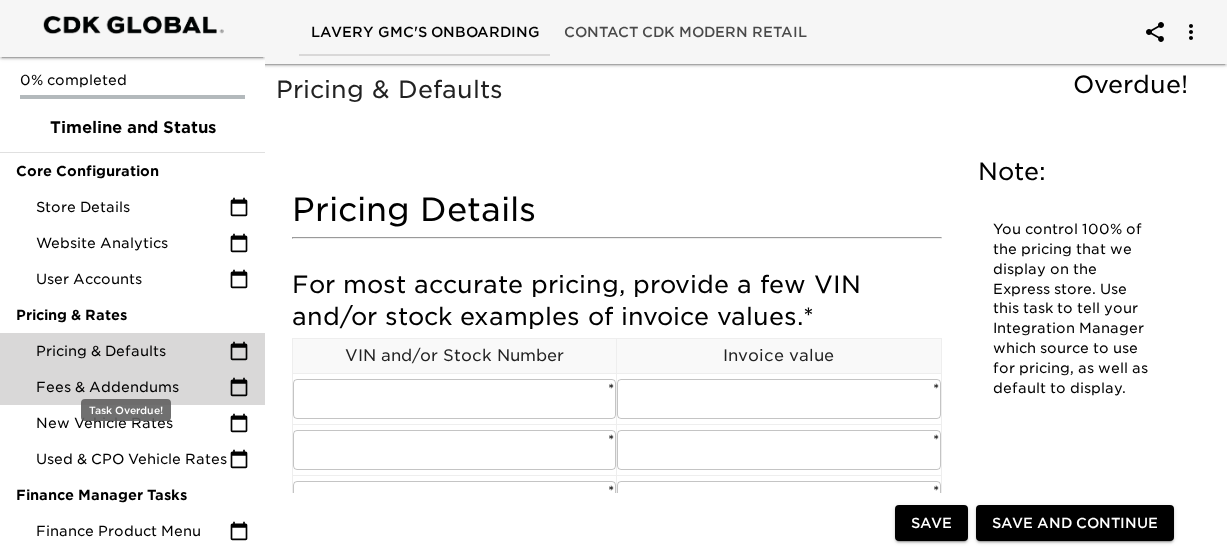 click on "Fees & Addendums" at bounding box center (132, 387) 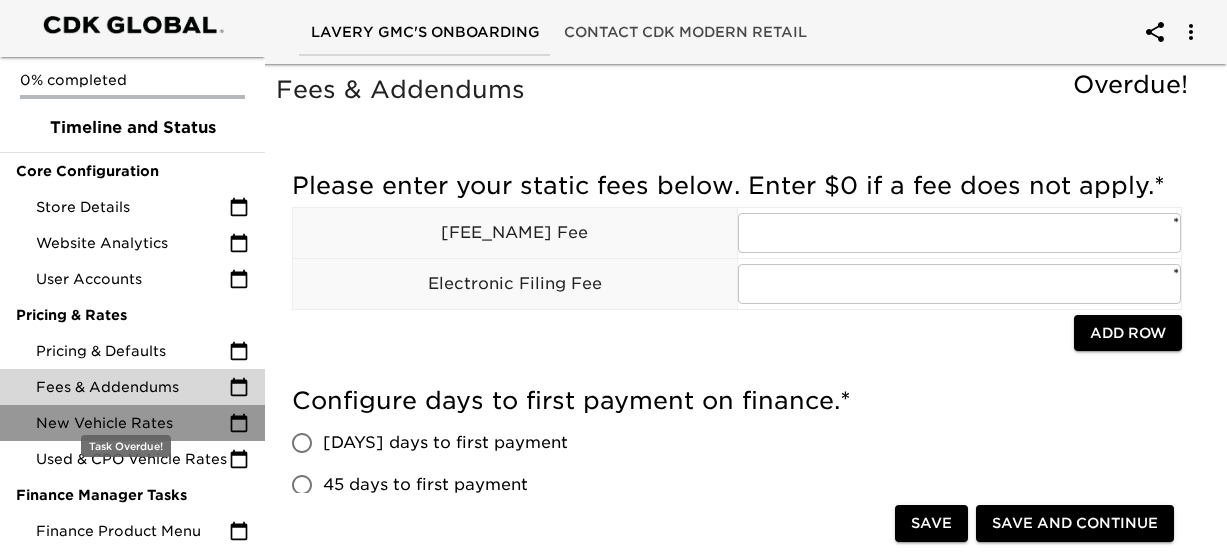 click on "New Vehicle Rates" at bounding box center (132, 423) 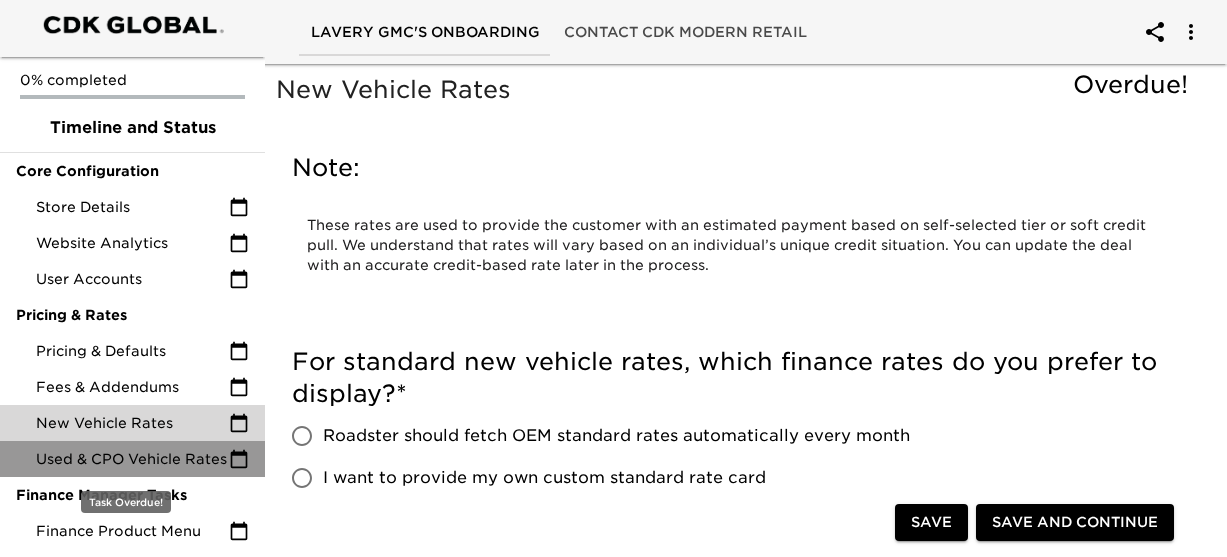 click on "Used & CPO Vehicle Rates" at bounding box center (132, 459) 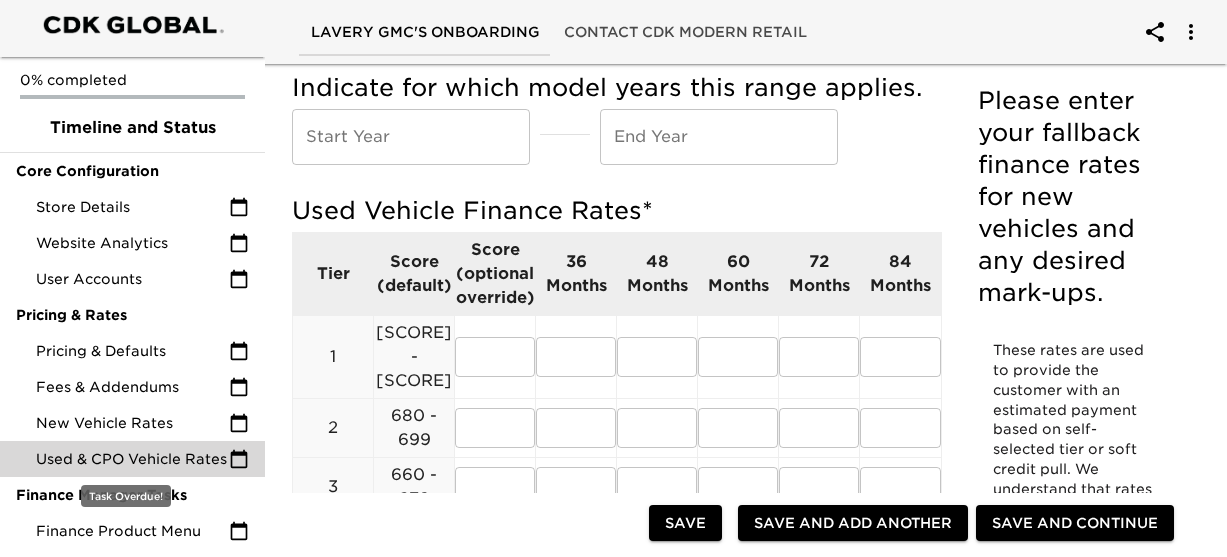 scroll, scrollTop: 139, scrollLeft: 0, axis: vertical 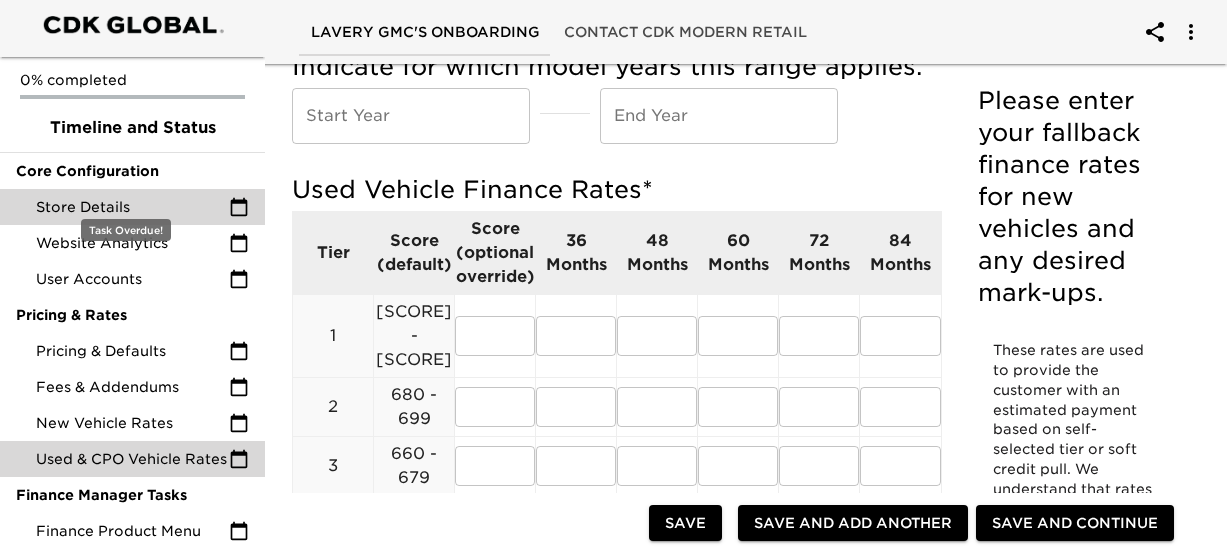 click on "Store Details" at bounding box center [132, 207] 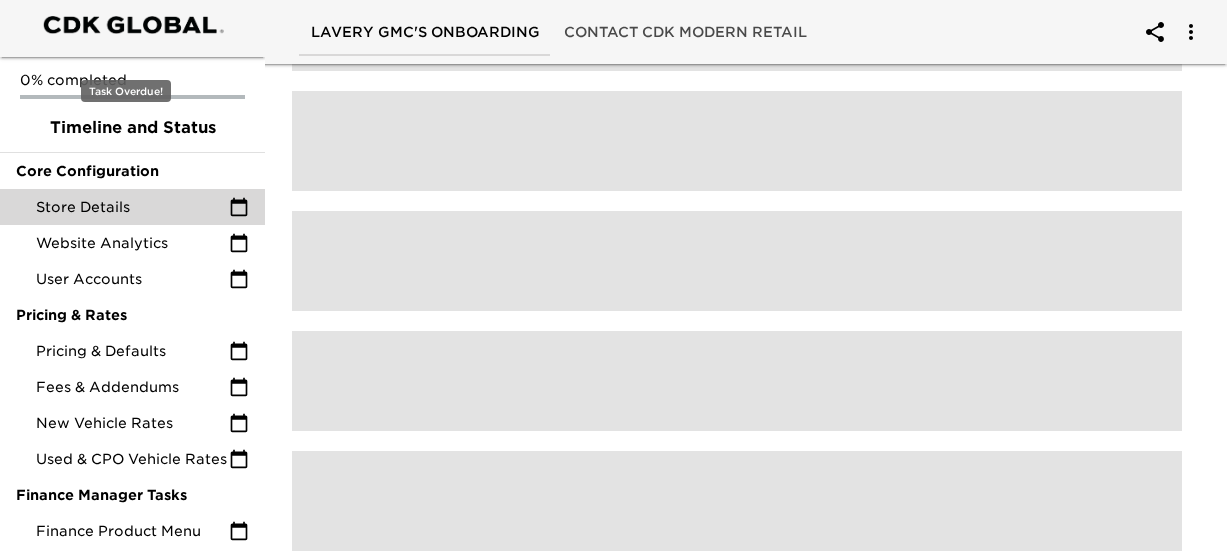 scroll, scrollTop: 0, scrollLeft: 0, axis: both 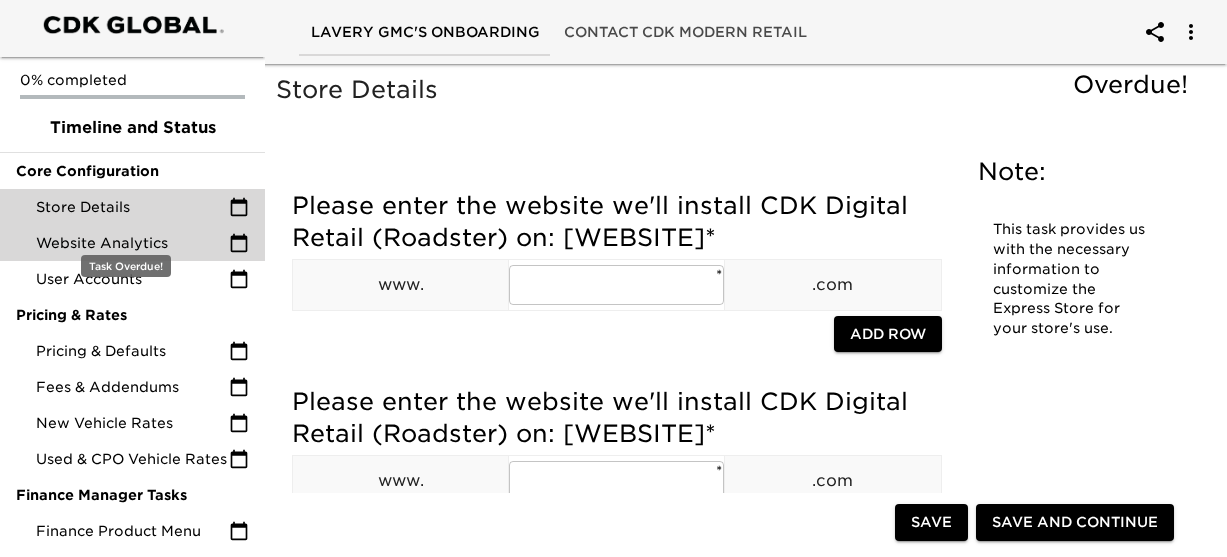 click on "Website Analytics" at bounding box center (132, 243) 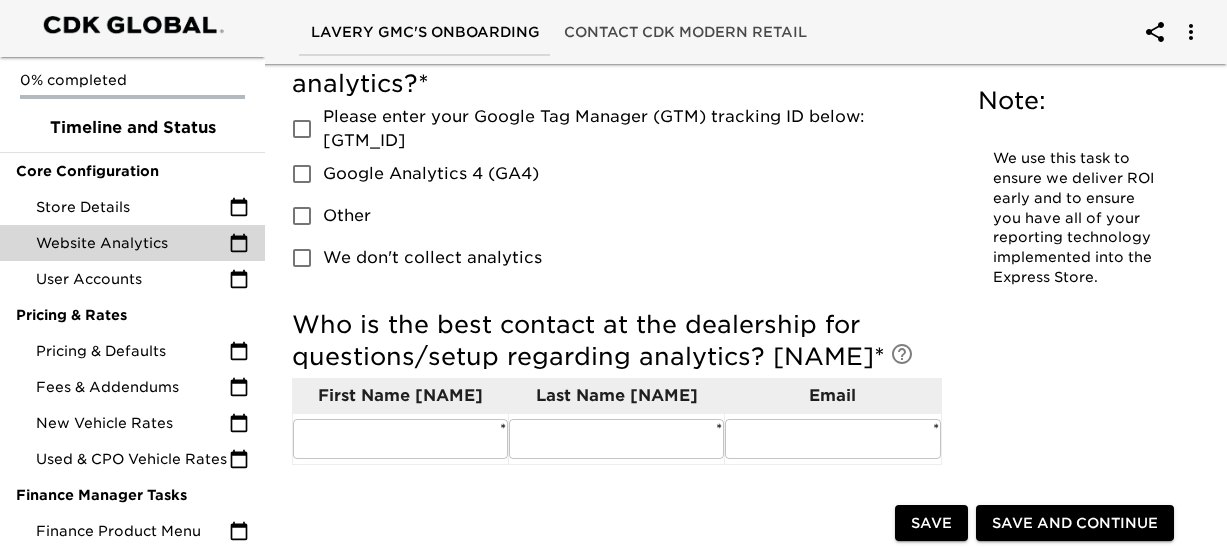 scroll, scrollTop: 0, scrollLeft: 0, axis: both 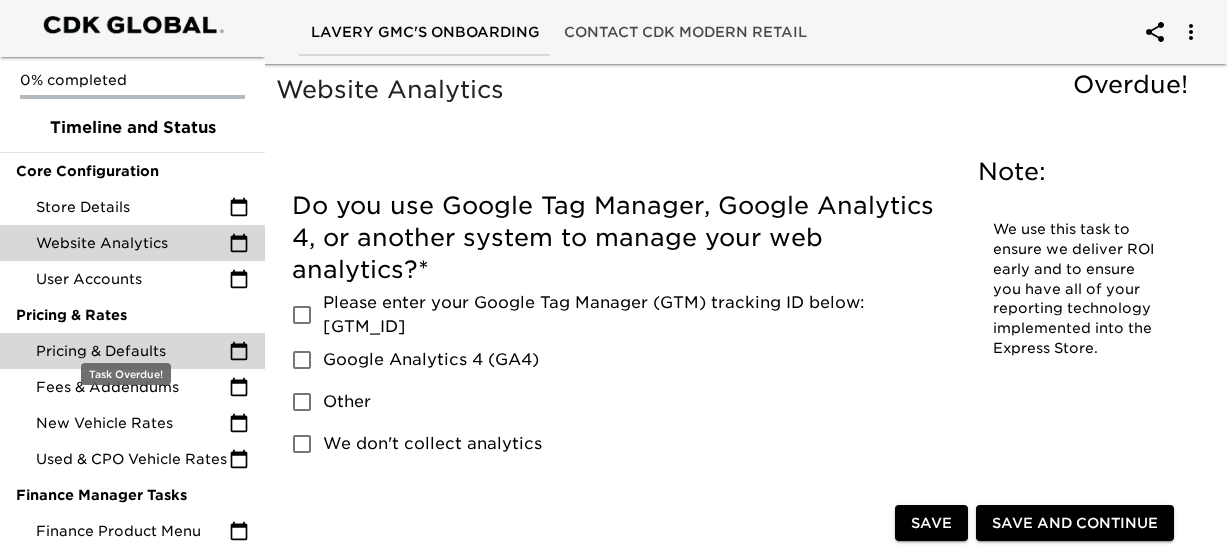 click on "Pricing & Defaults" at bounding box center [132, 351] 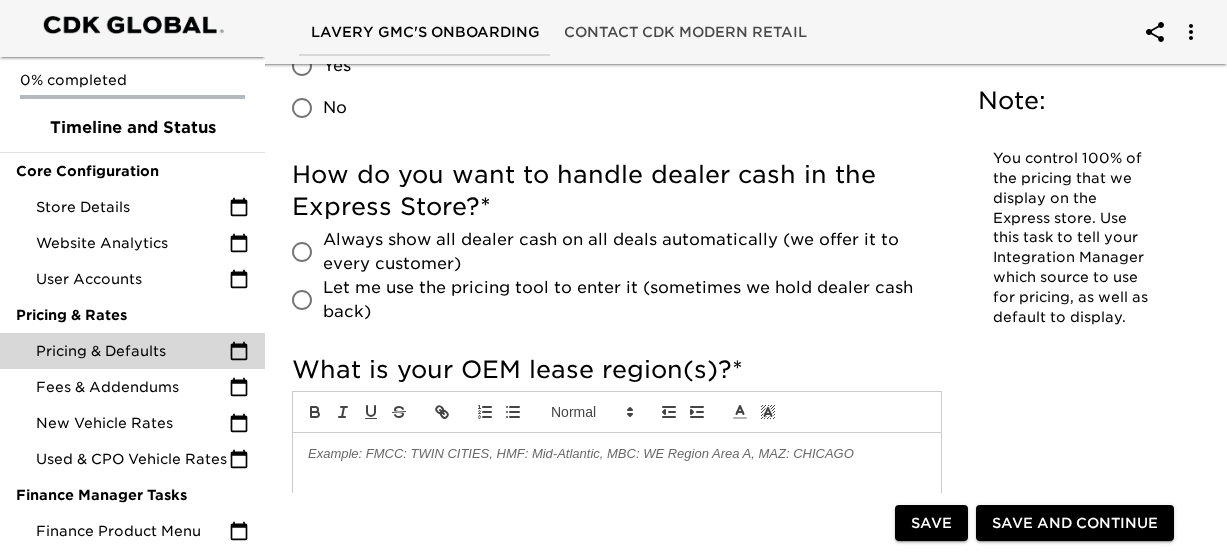 scroll, scrollTop: 785, scrollLeft: 0, axis: vertical 